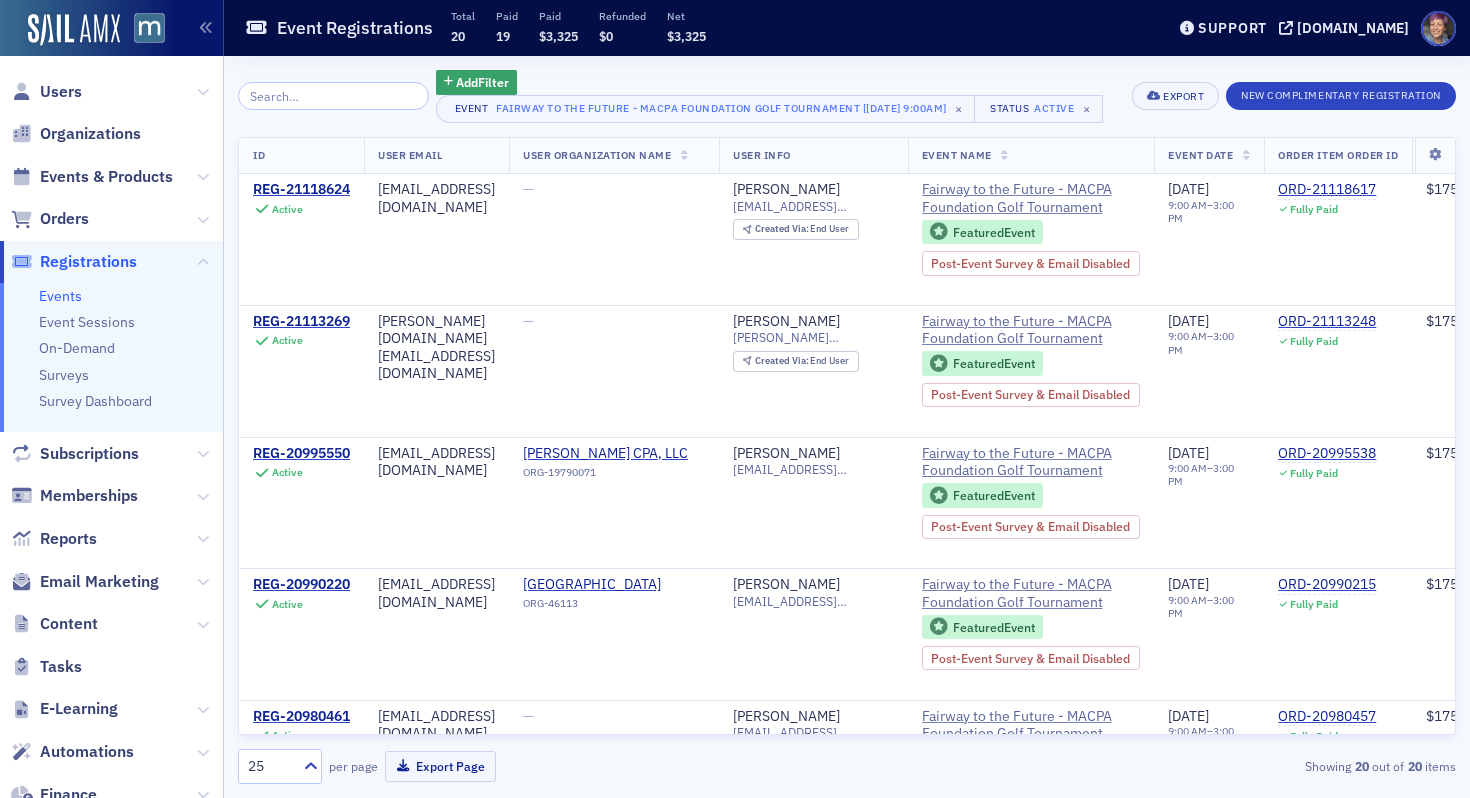 scroll, scrollTop: 0, scrollLeft: 0, axis: both 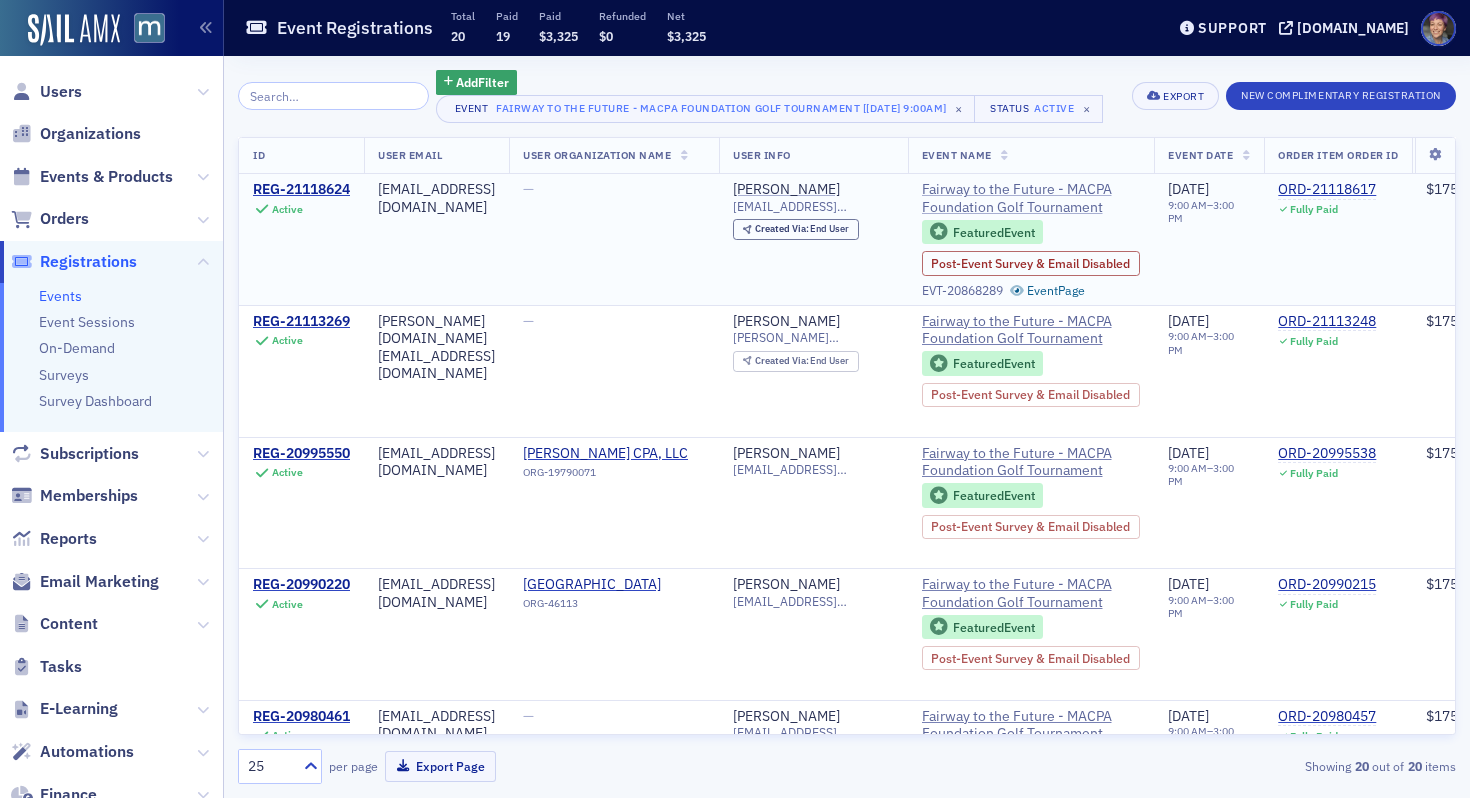 click on "Fairway to the Future - MACPA Foundation Golf Tournament" 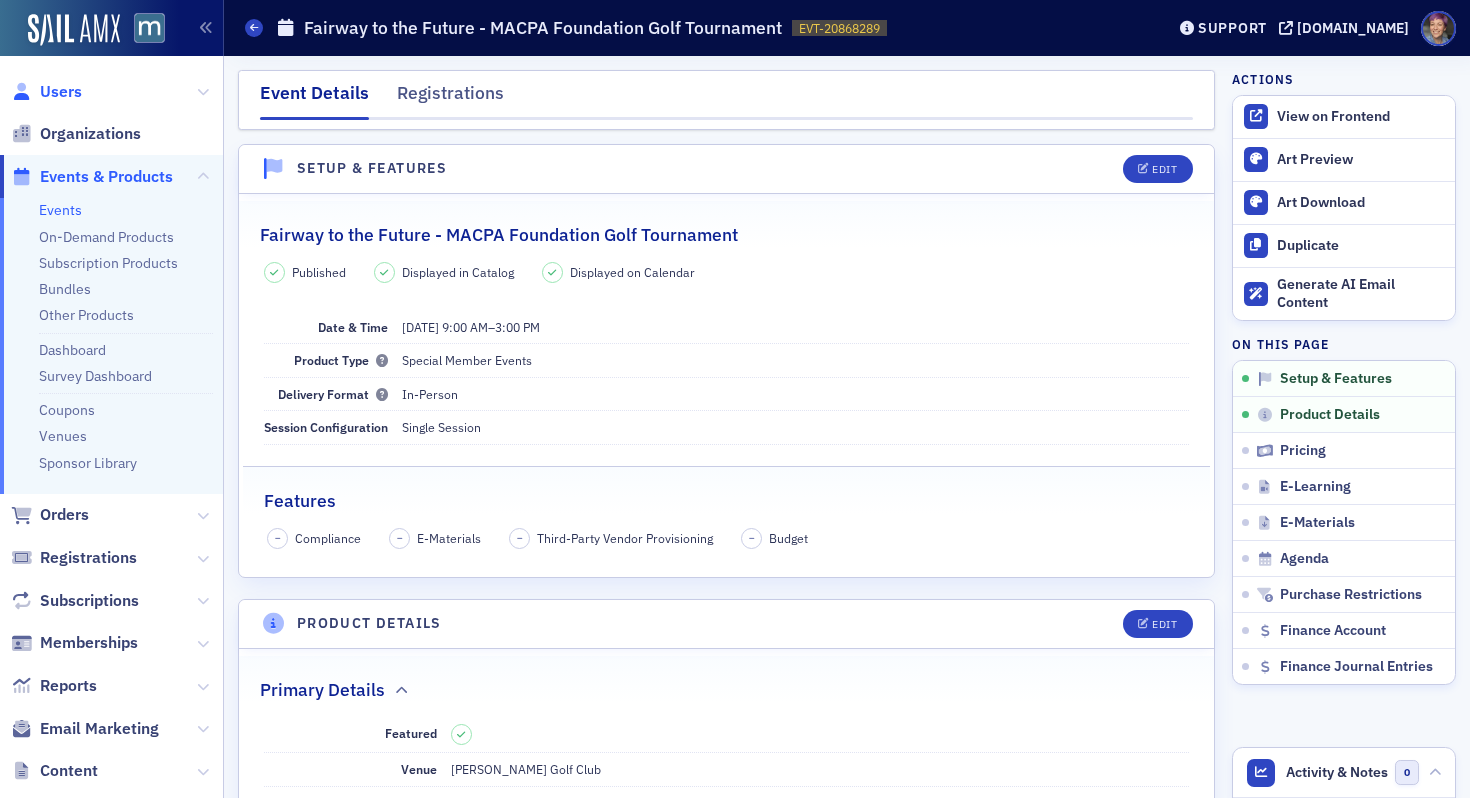 click on "Users" 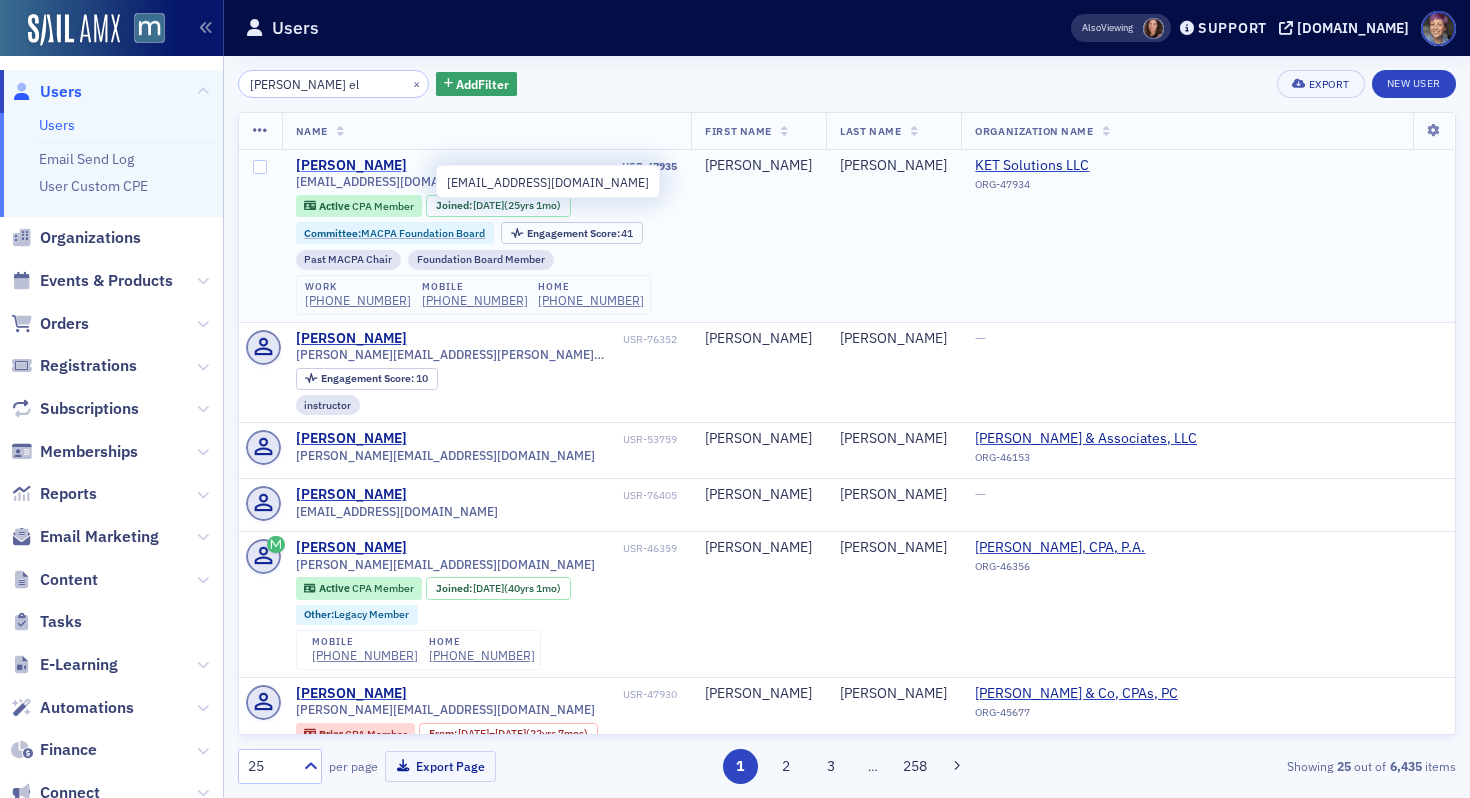 type on "[PERSON_NAME] el" 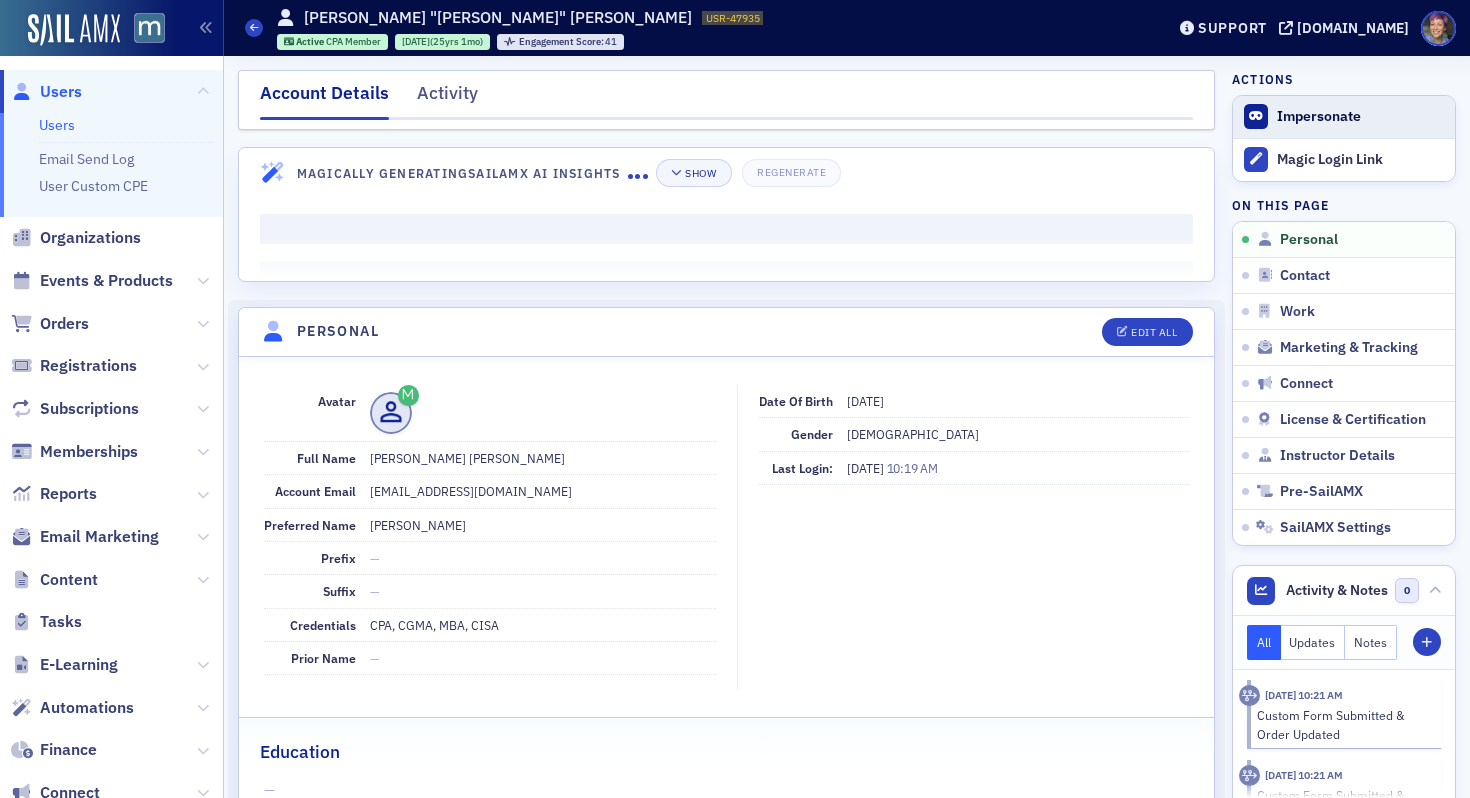 click on "Impersonate" 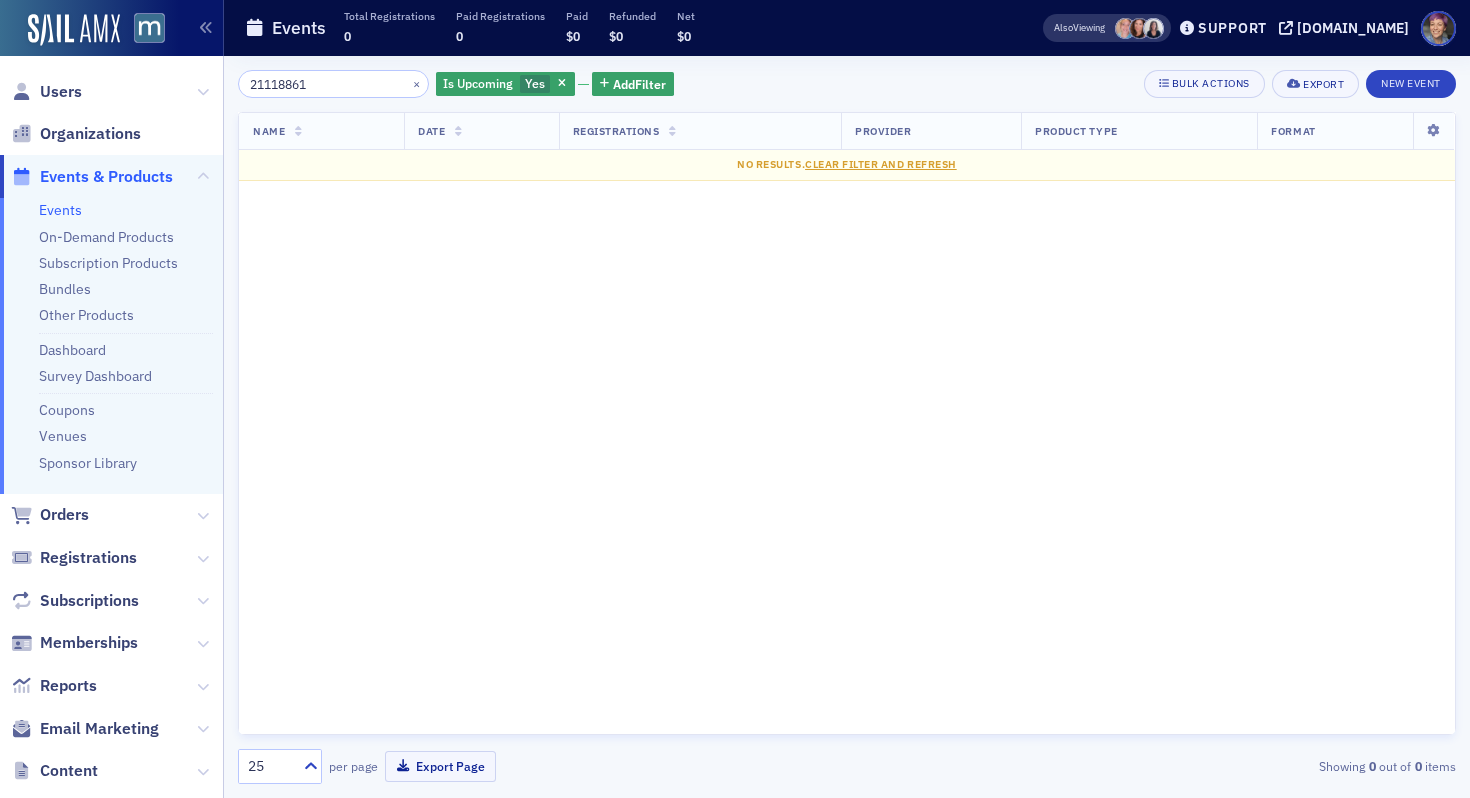 scroll, scrollTop: 0, scrollLeft: 0, axis: both 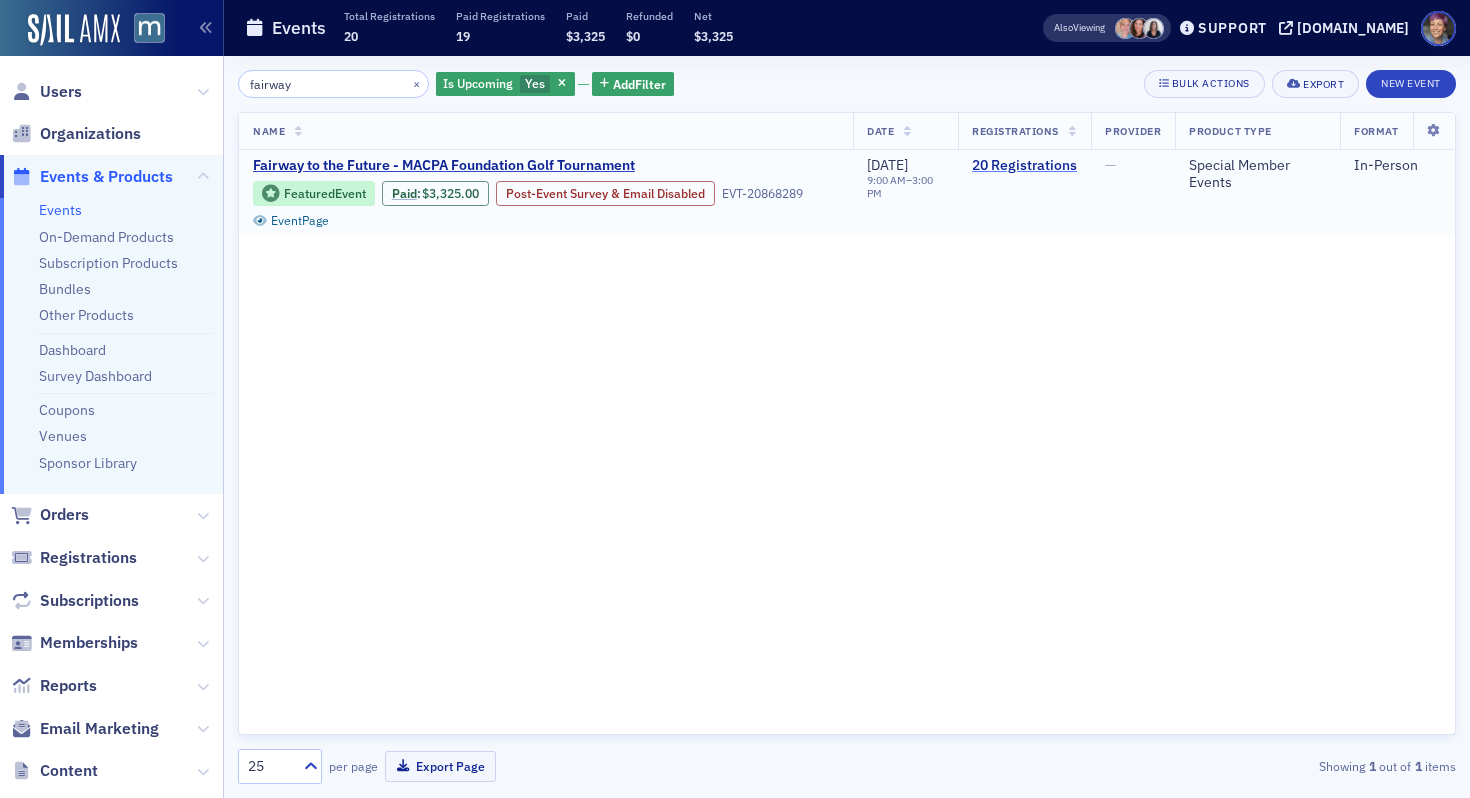 type on "fairway" 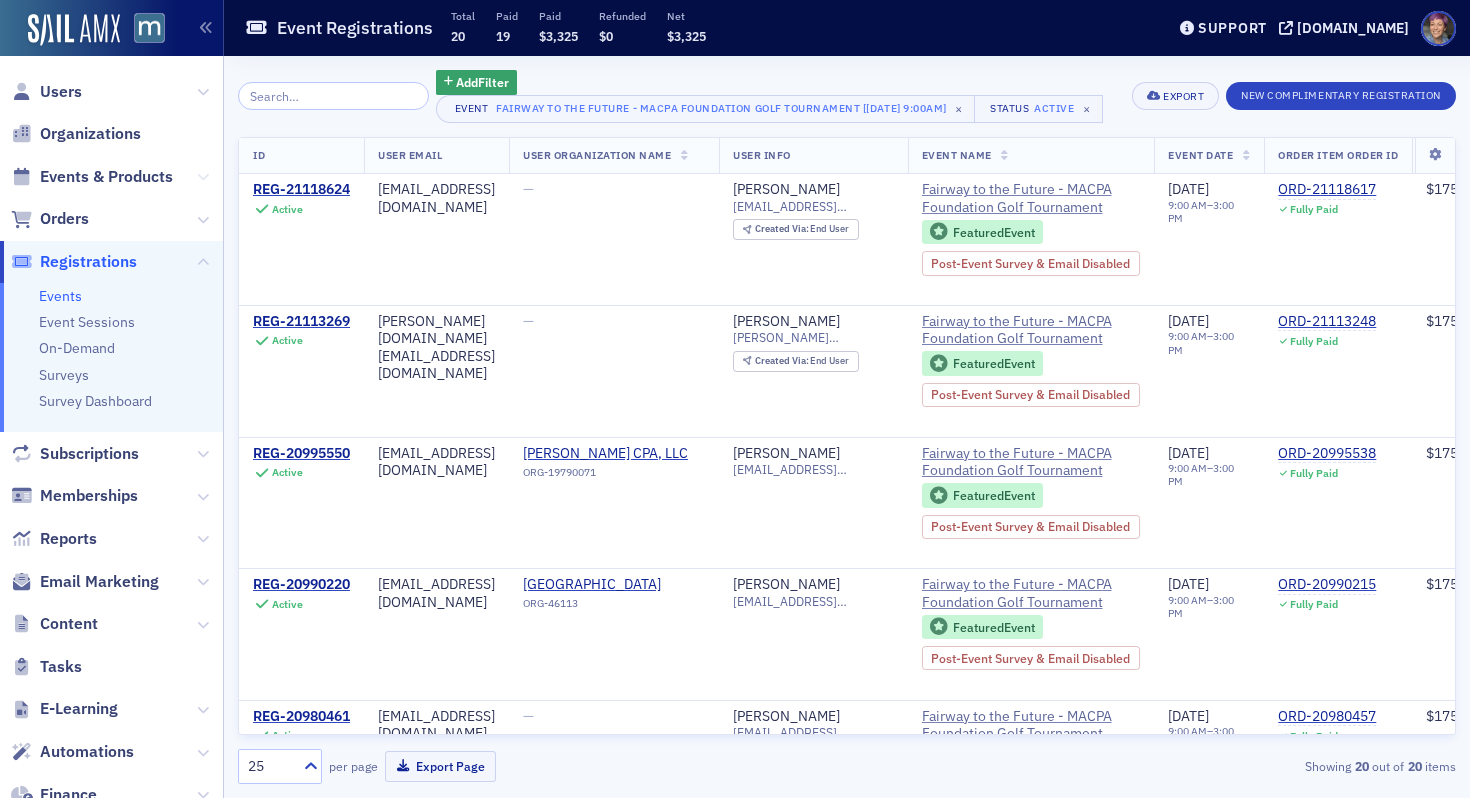 click 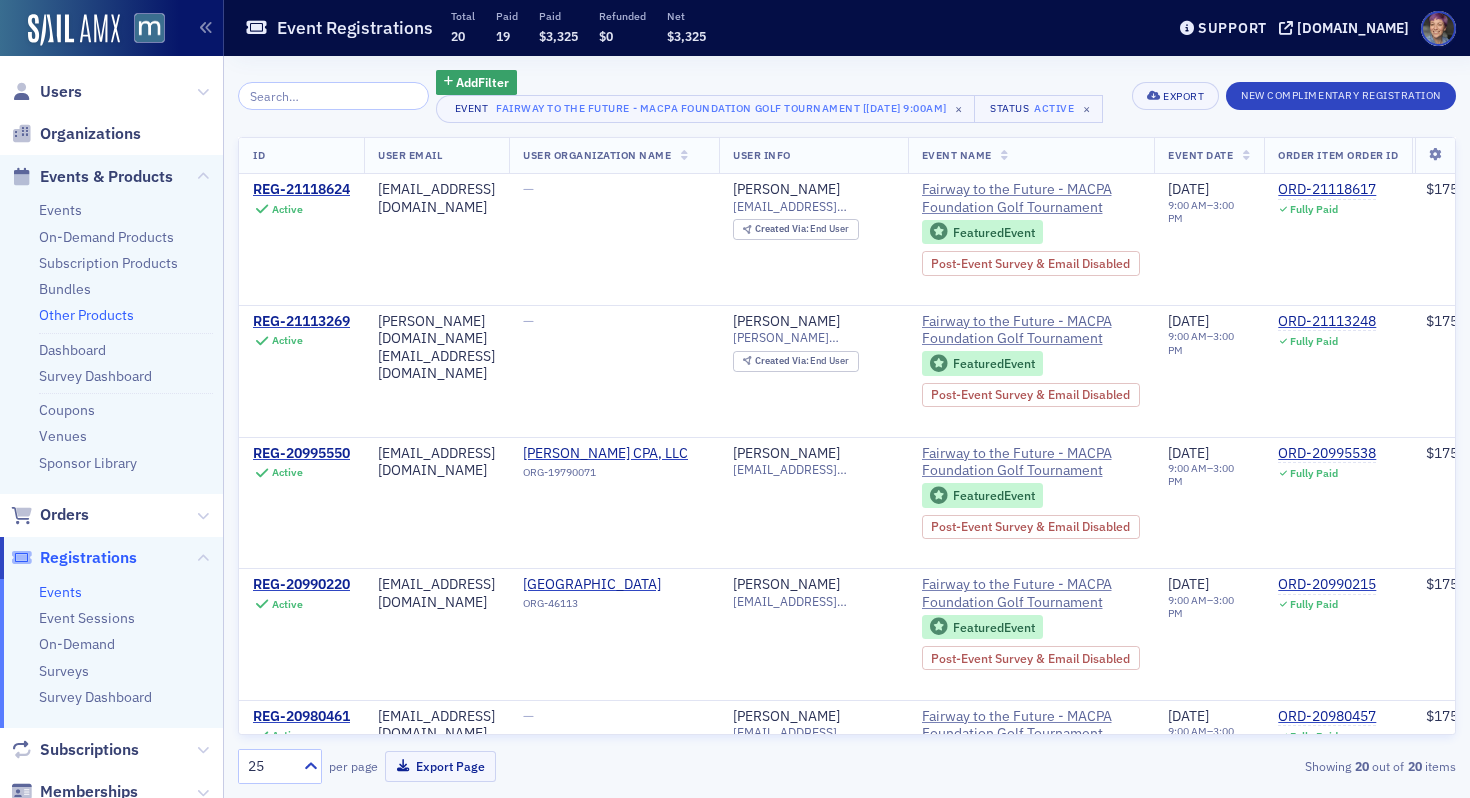 click on "Other Products" 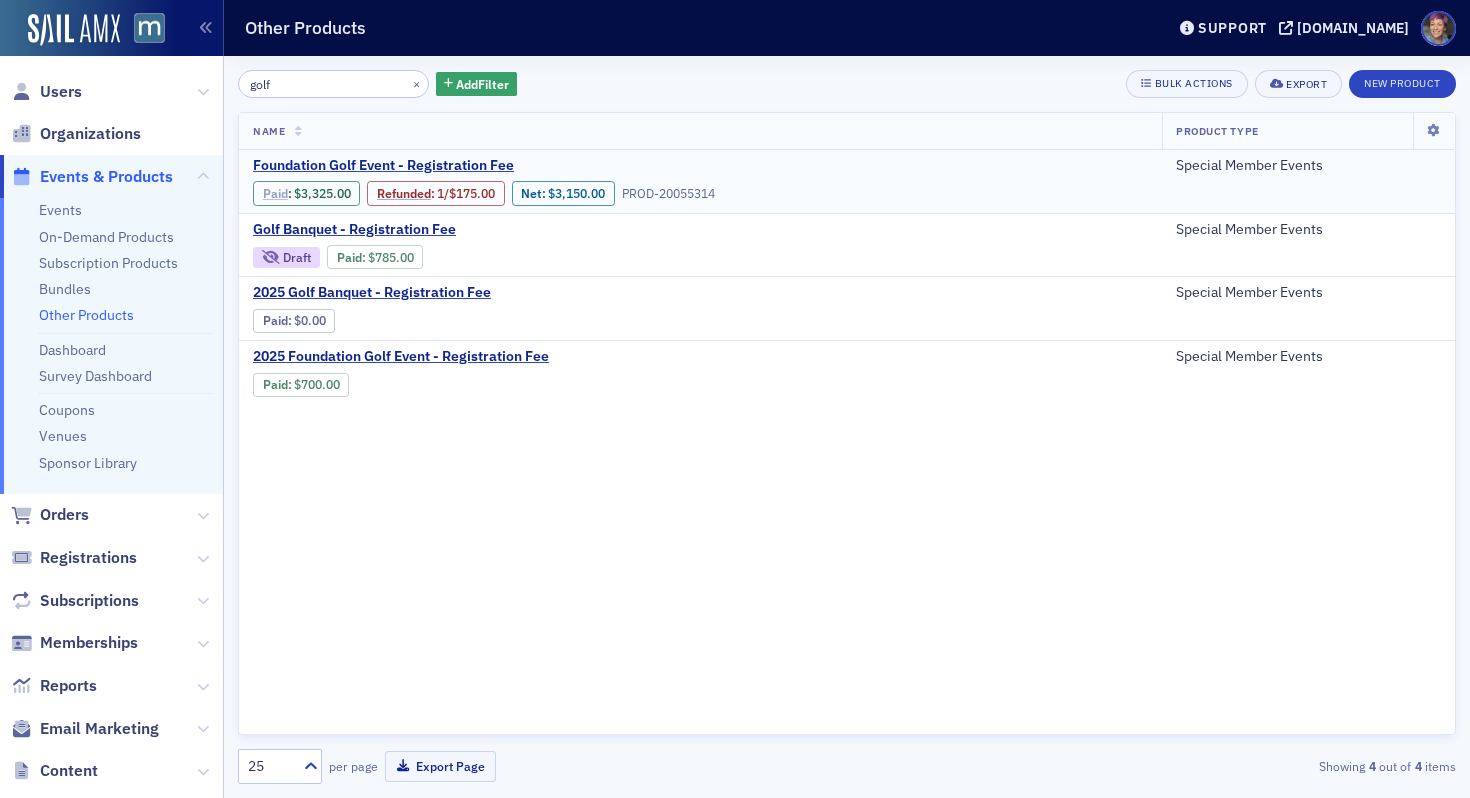 type on "golf" 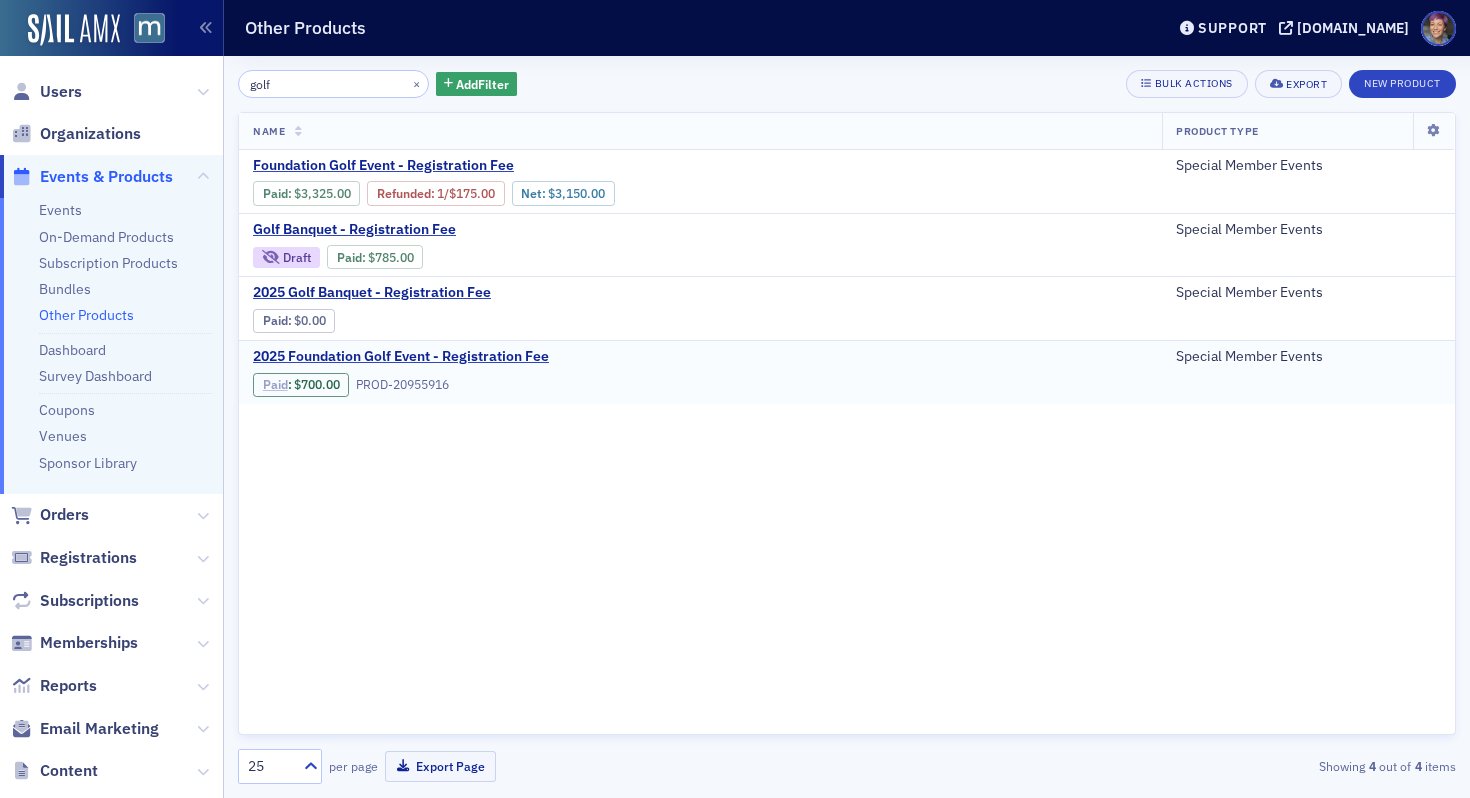 click on "Paid" 